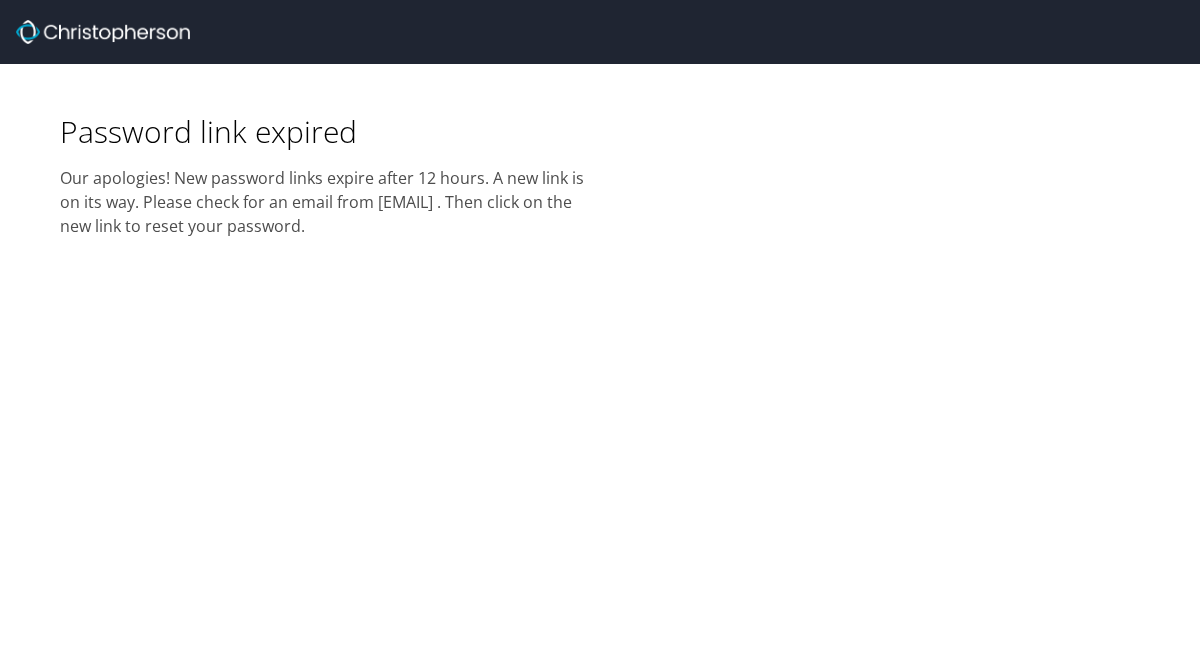 scroll, scrollTop: 0, scrollLeft: 0, axis: both 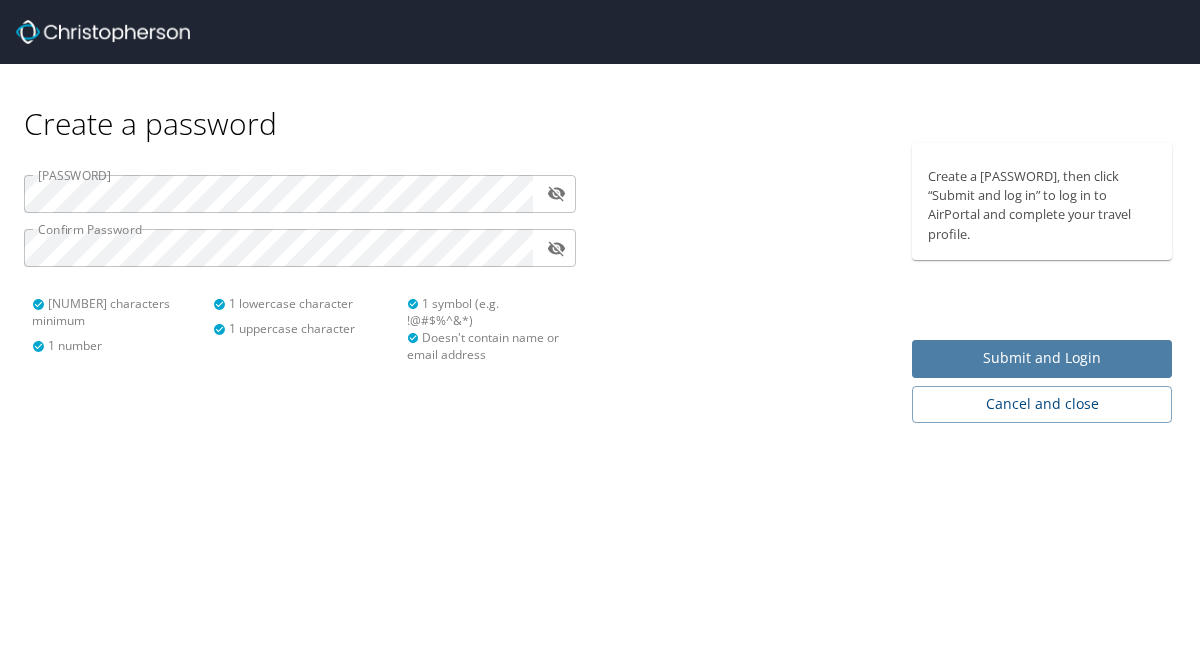 click on "Submit and Login" at bounding box center (1042, 358) 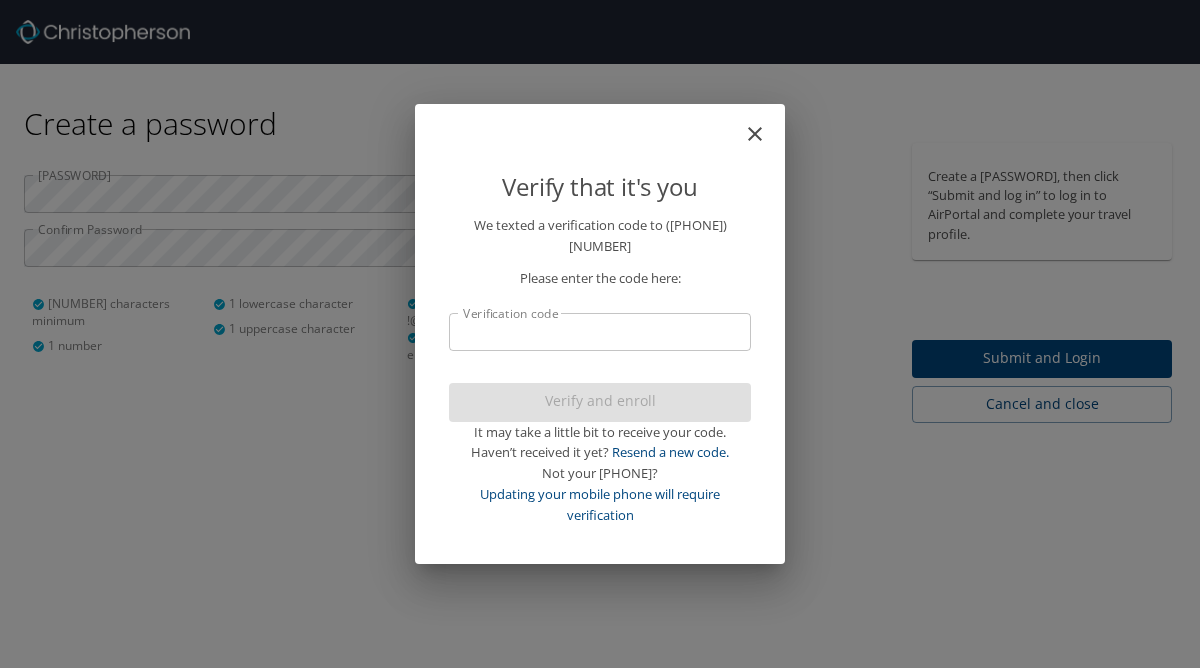click on "Verification code" at bounding box center [600, 332] 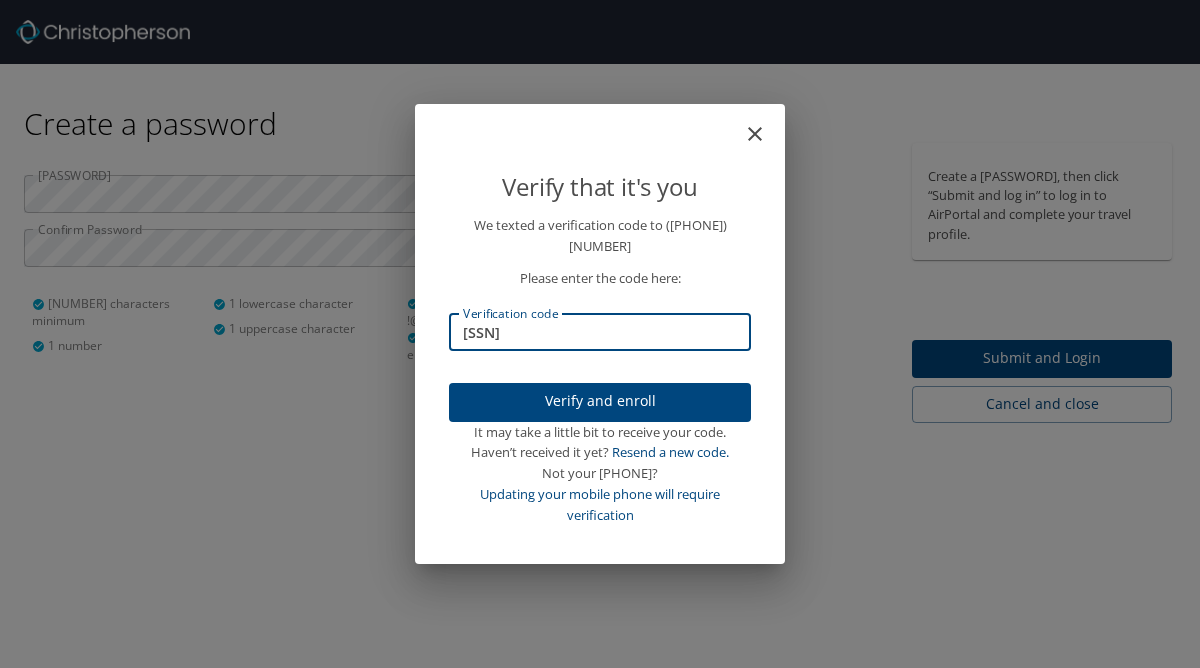 type on "[SSN]" 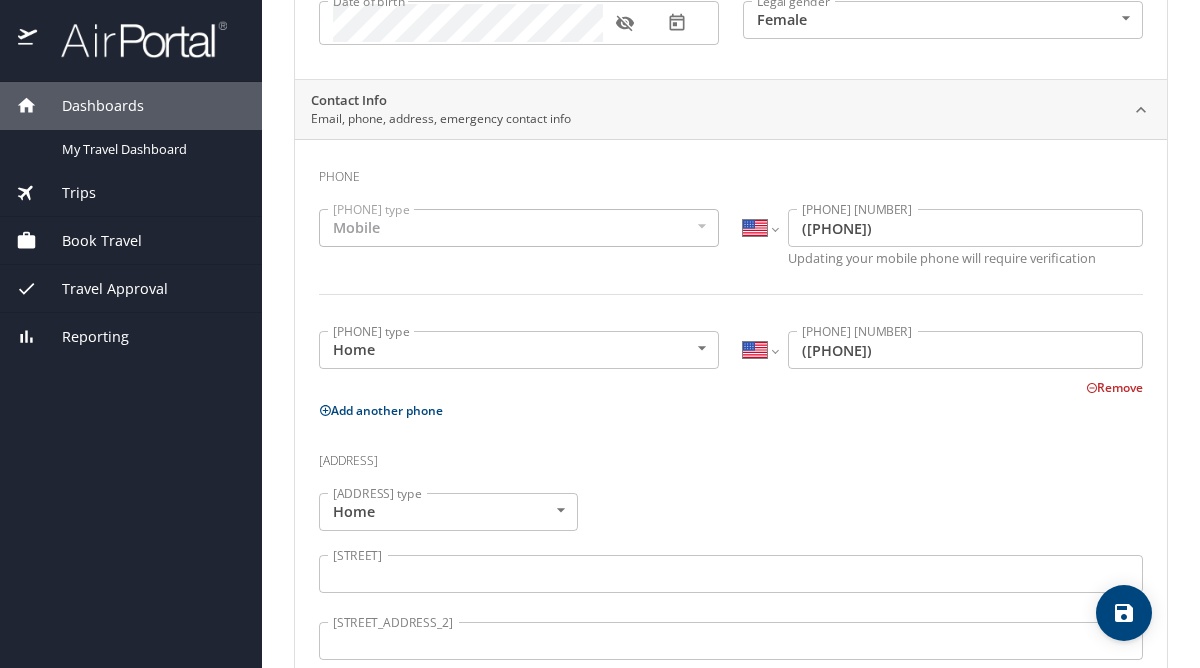 scroll, scrollTop: 327, scrollLeft: 0, axis: vertical 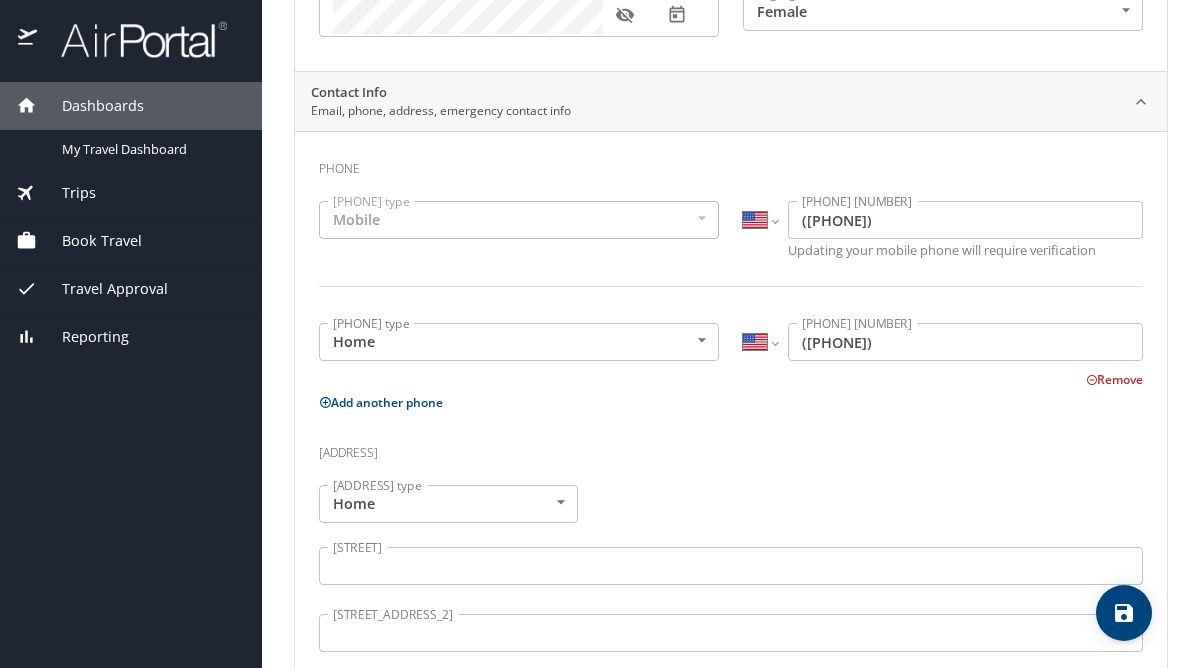 click on "Mobile" at bounding box center [519, 220] 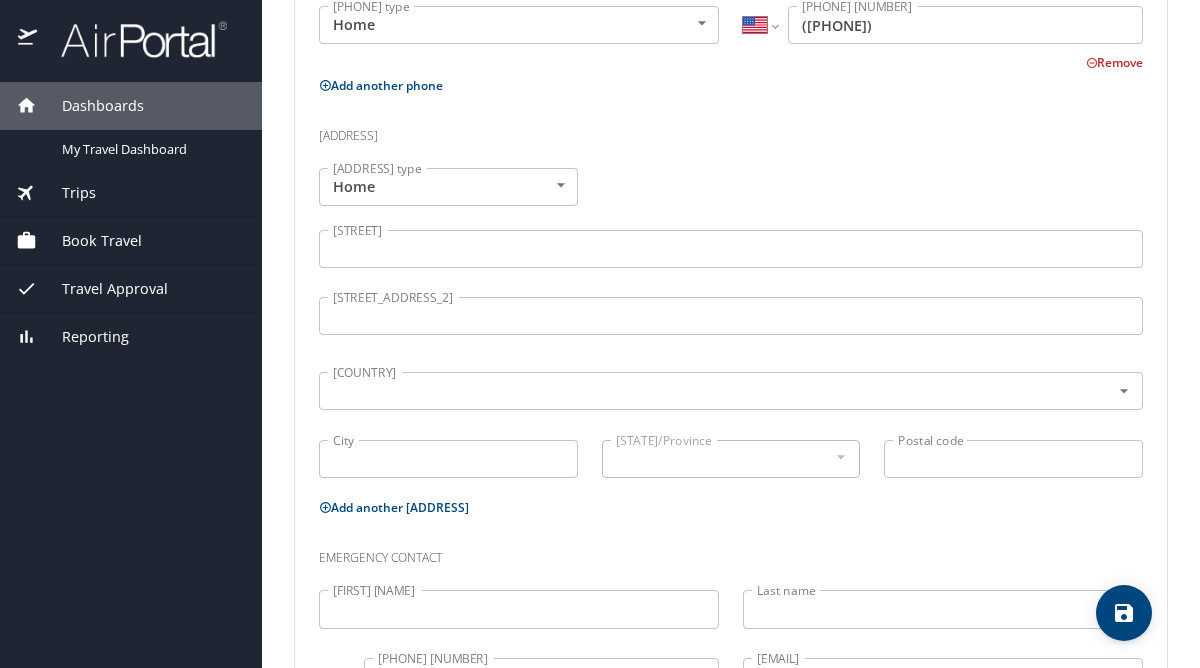 scroll, scrollTop: 646, scrollLeft: 0, axis: vertical 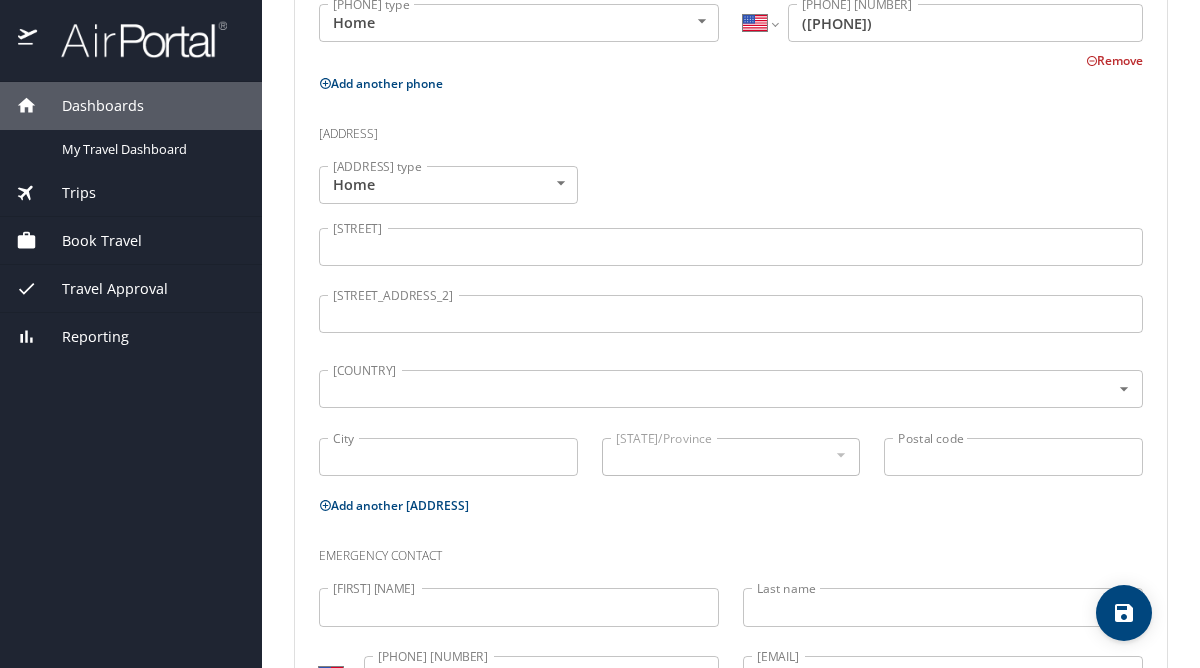 click on "[STREET]" at bounding box center (731, 247) 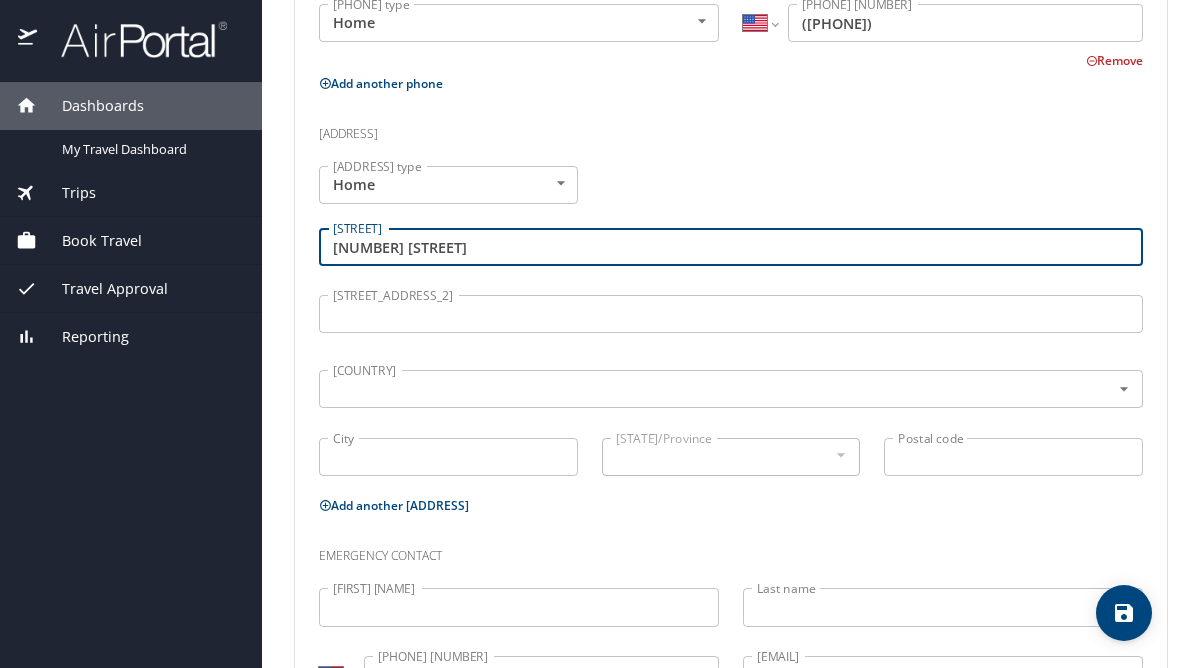 type on "[NUMBER] [STREET]" 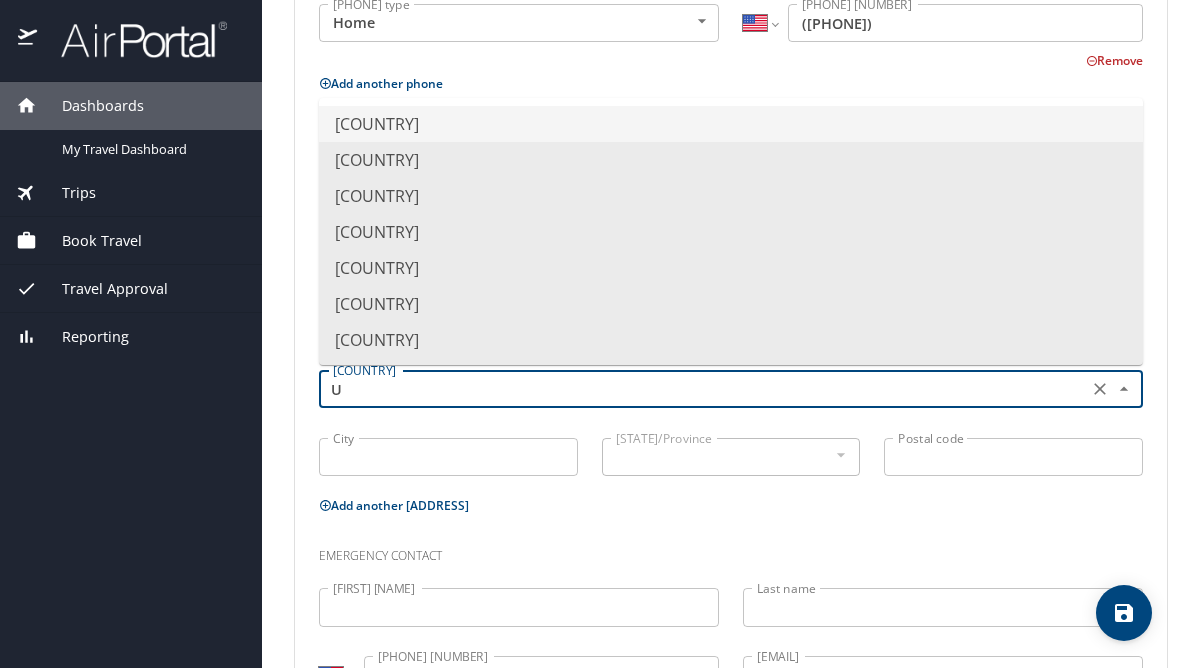 click on "[COUNTRY]" at bounding box center (731, 124) 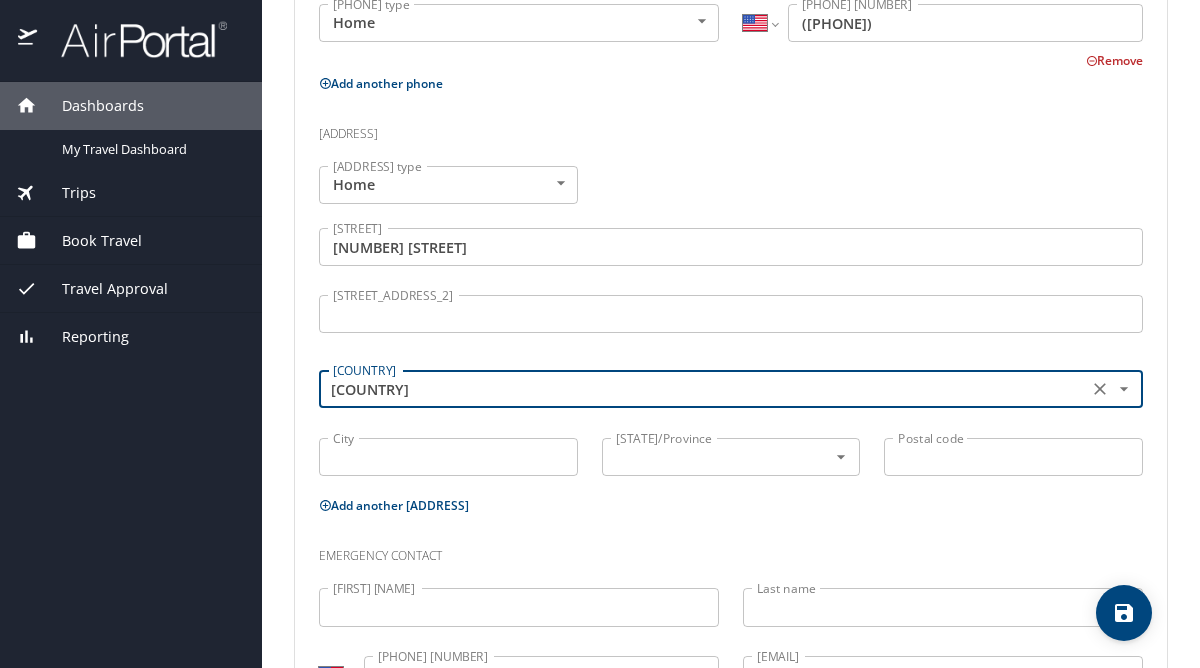 type on "[COUNTRY]" 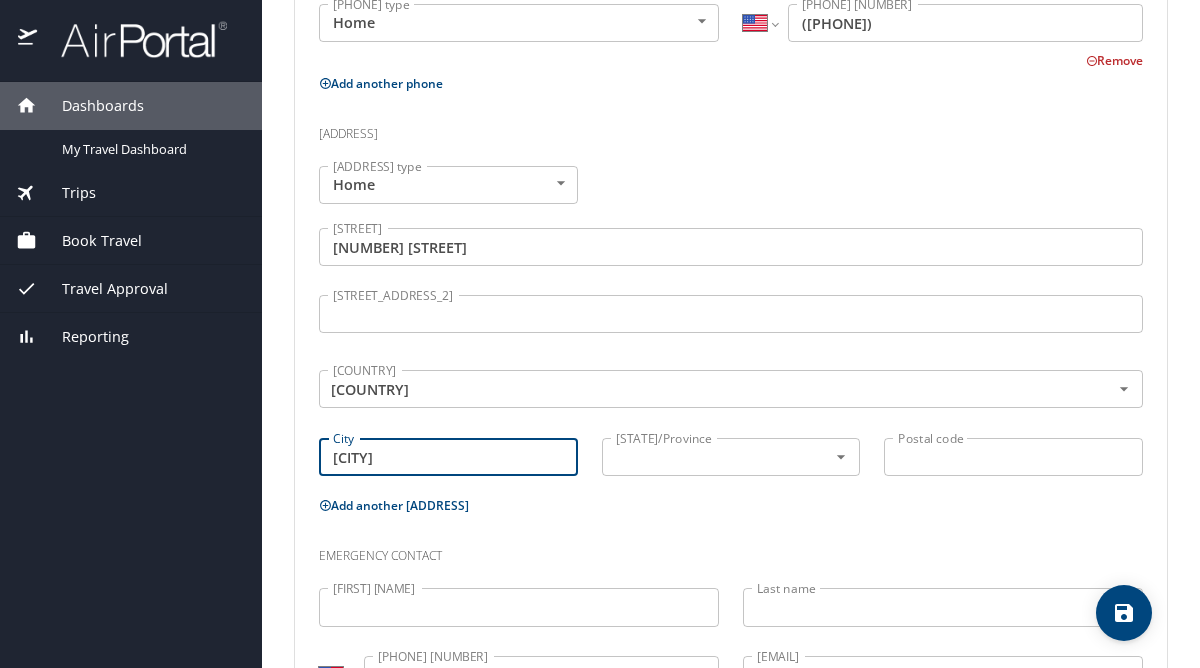 type on "[CITY]" 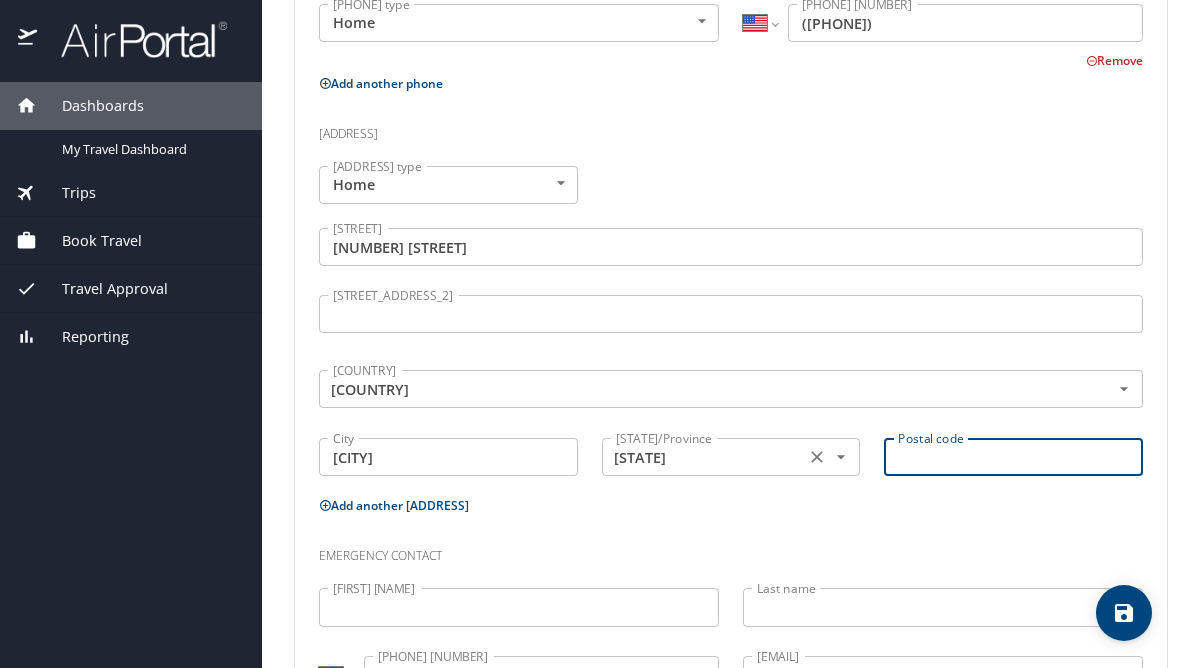 click on "[STATE]" at bounding box center (702, 457) 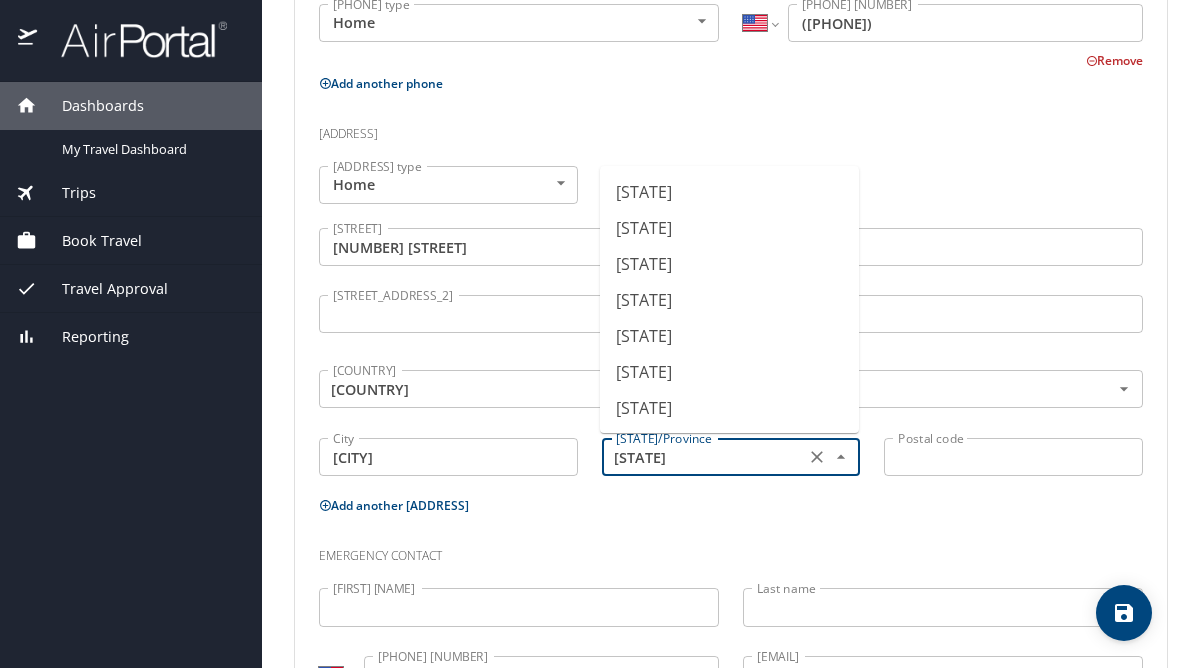 scroll, scrollTop: 249, scrollLeft: 0, axis: vertical 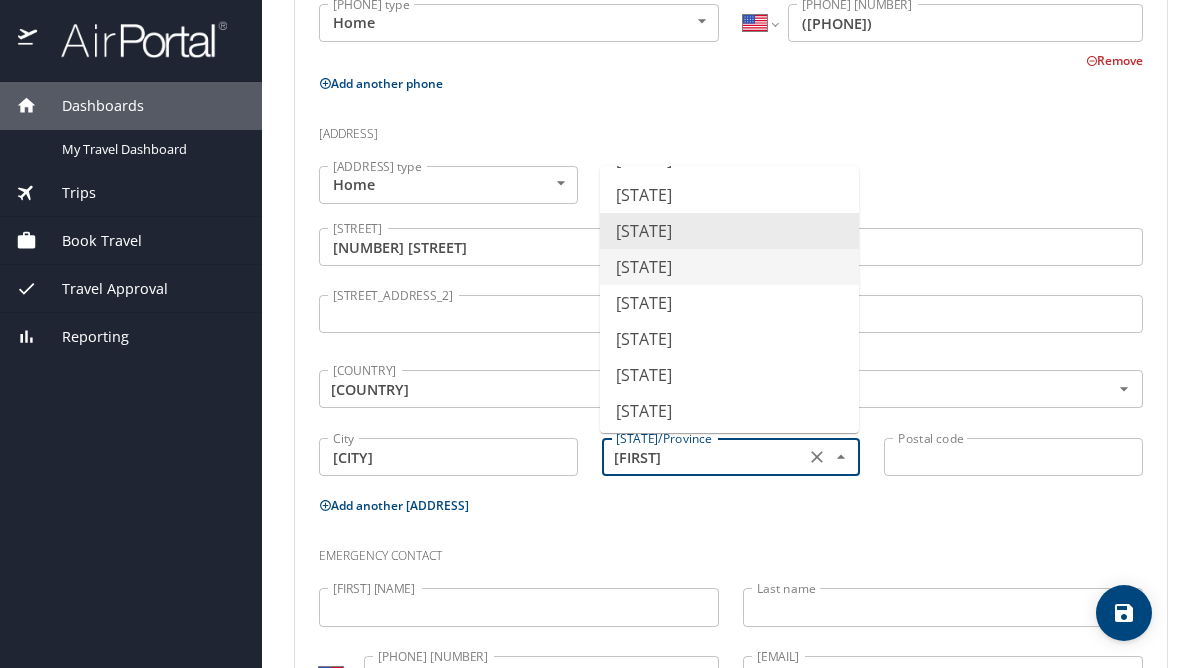click on "[STATE]" at bounding box center (729, 267) 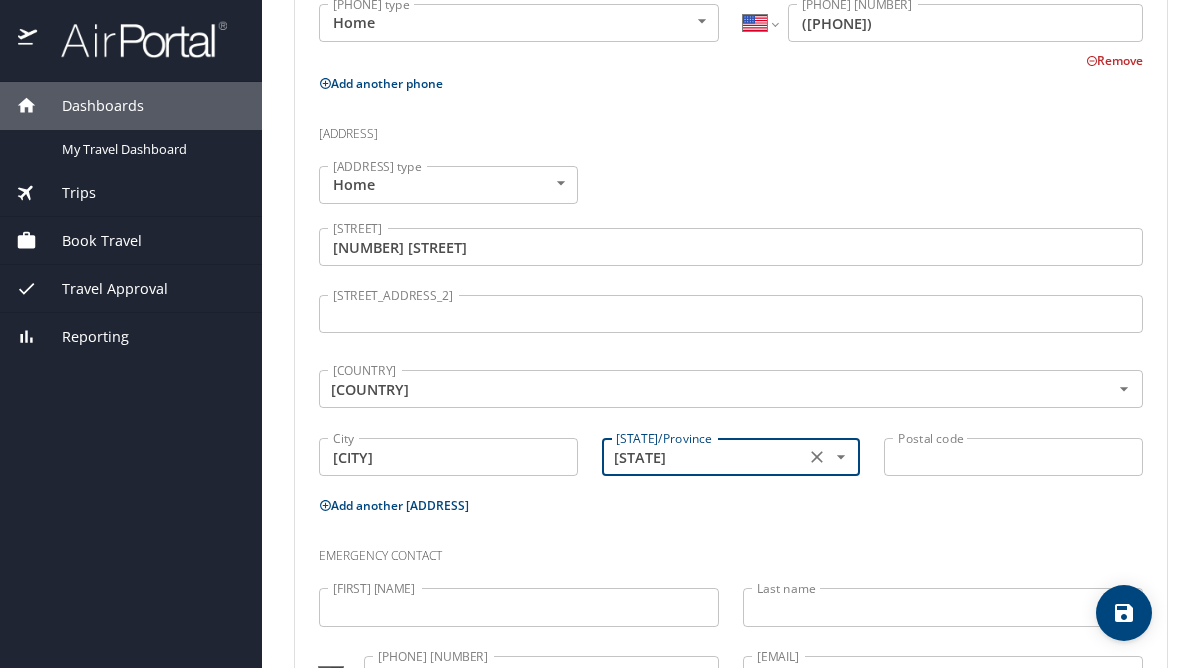 type on "[STATE]" 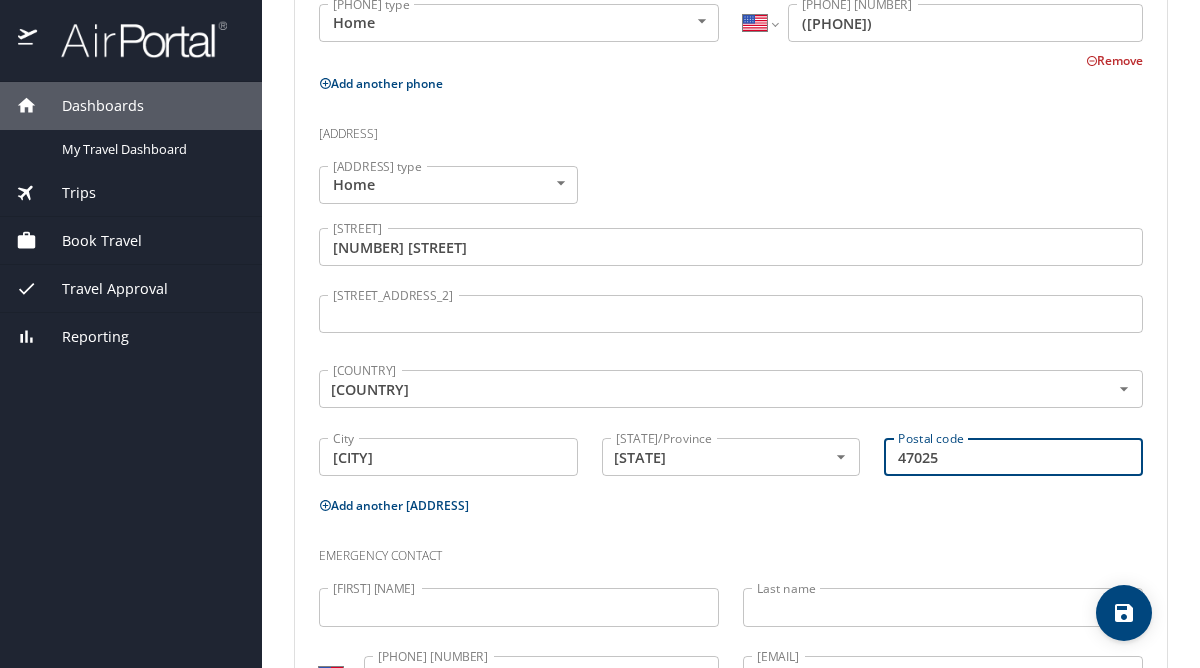 type on "47025" 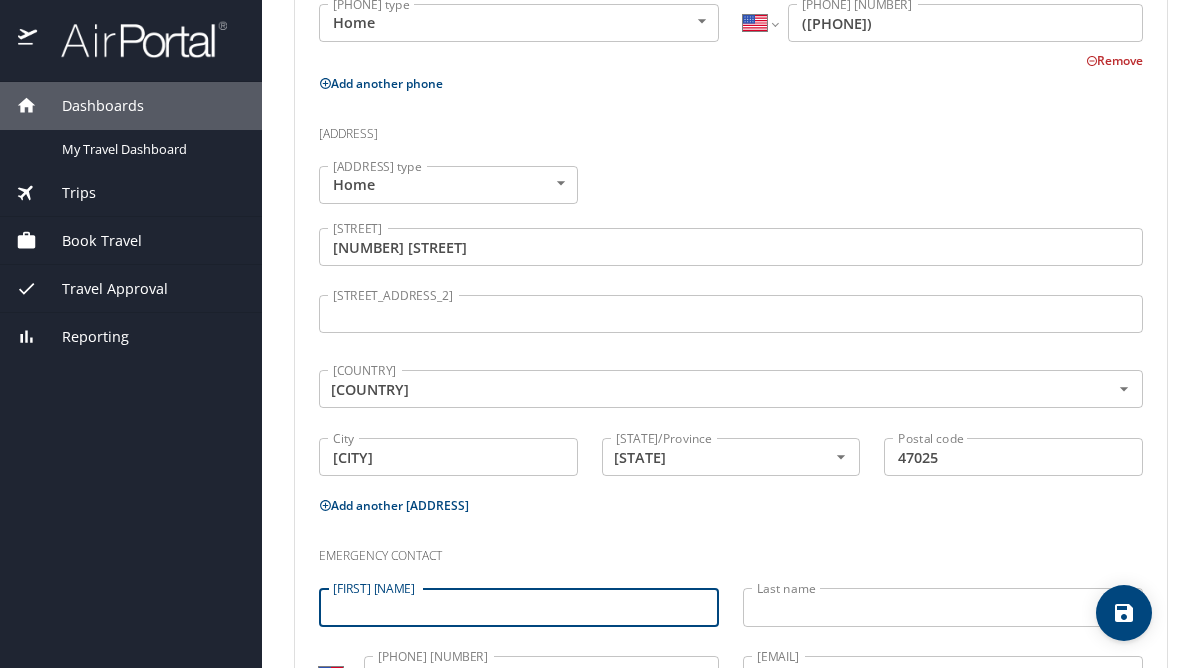 click on "[FIRST] [NAME]" at bounding box center (519, 607) 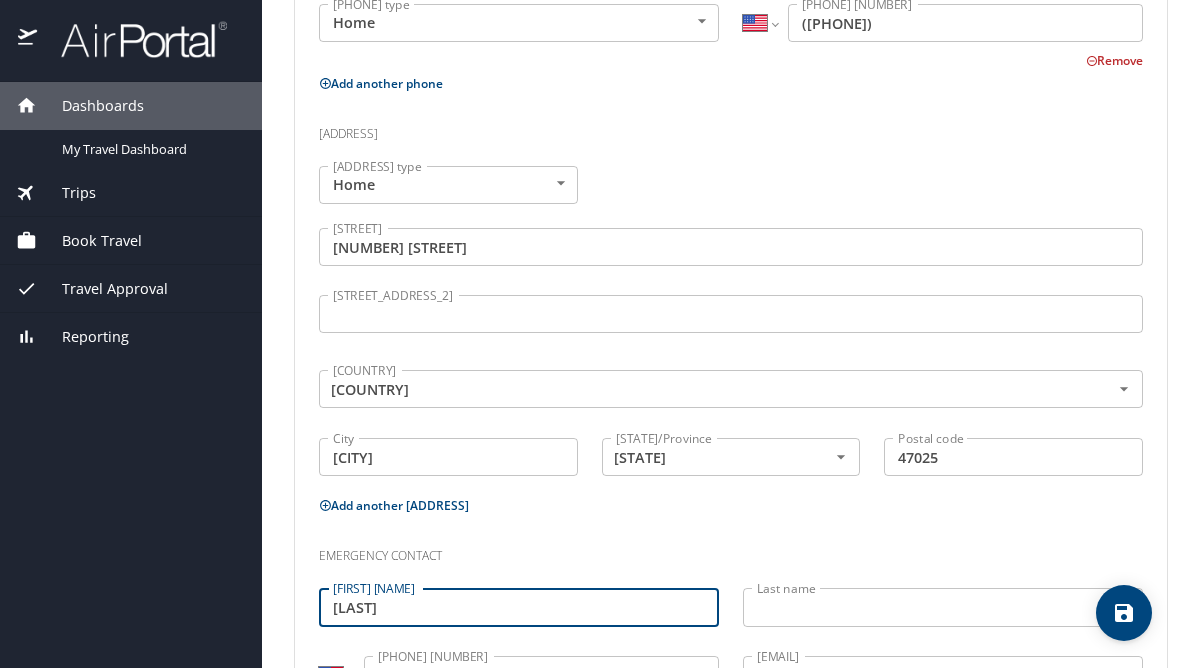 type on "[LAST]" 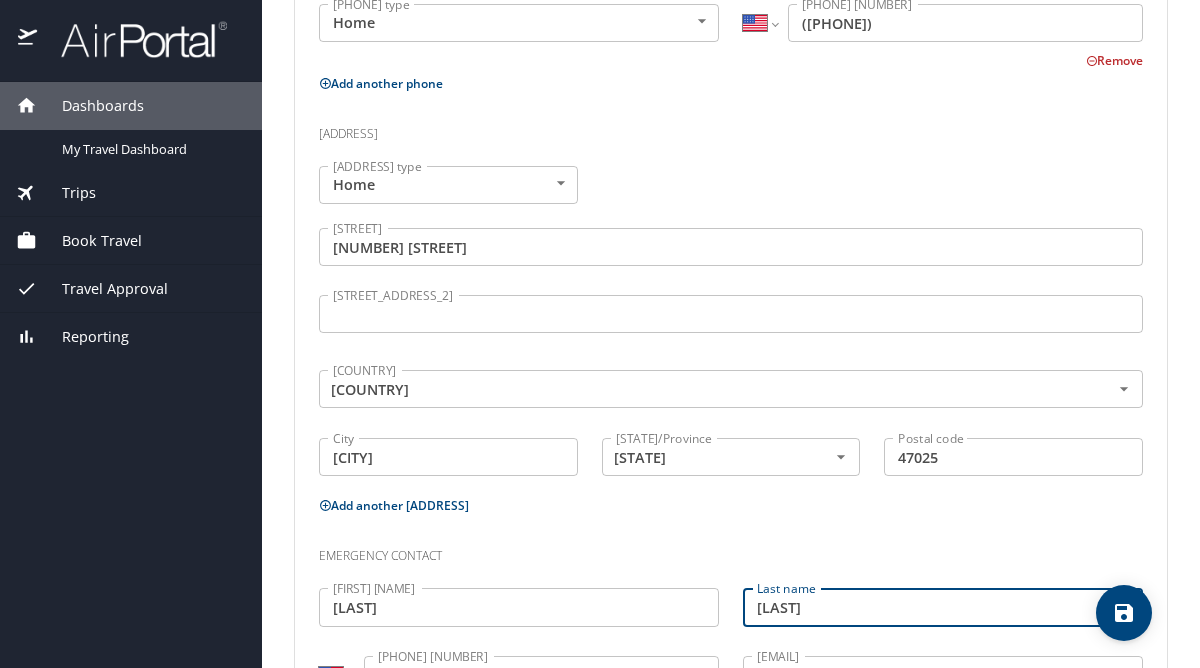 type on "[LAST]" 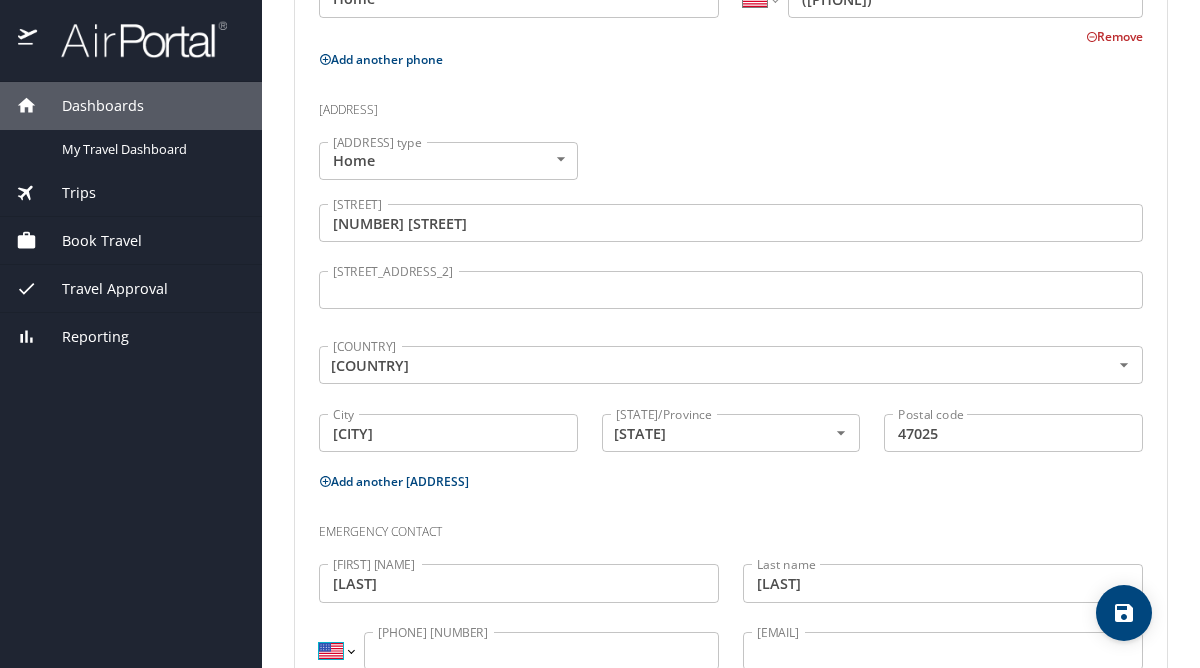 scroll, scrollTop: 736, scrollLeft: 0, axis: vertical 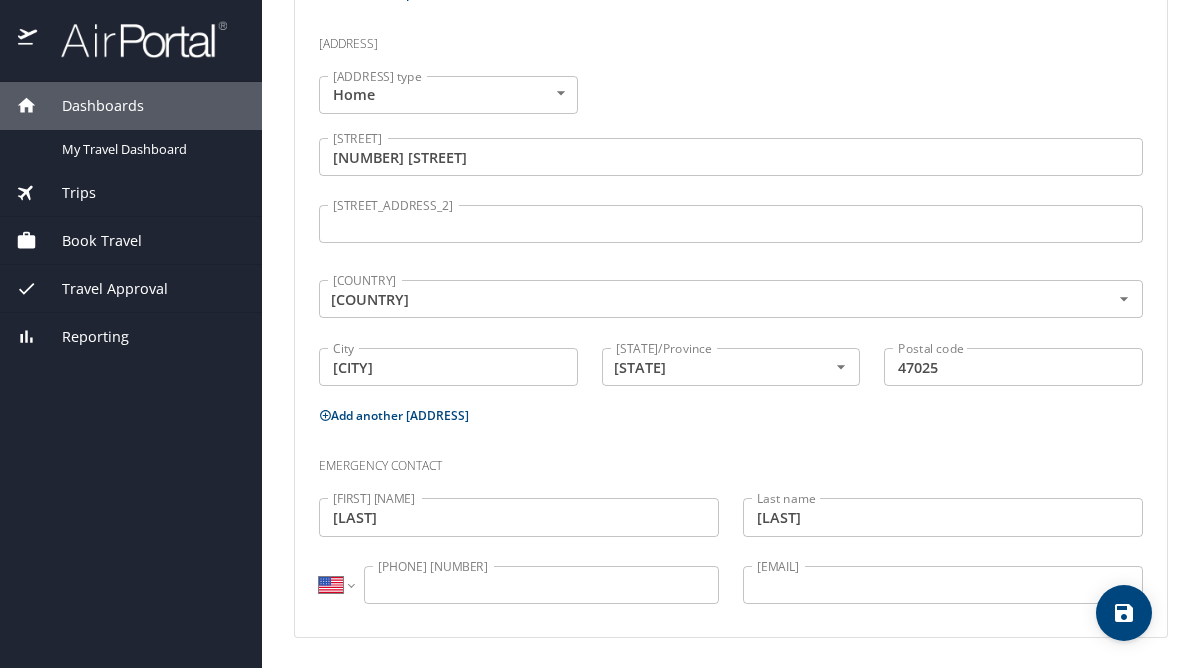 click on "[PHONE] [NUMBER]" at bounding box center (541, 585) 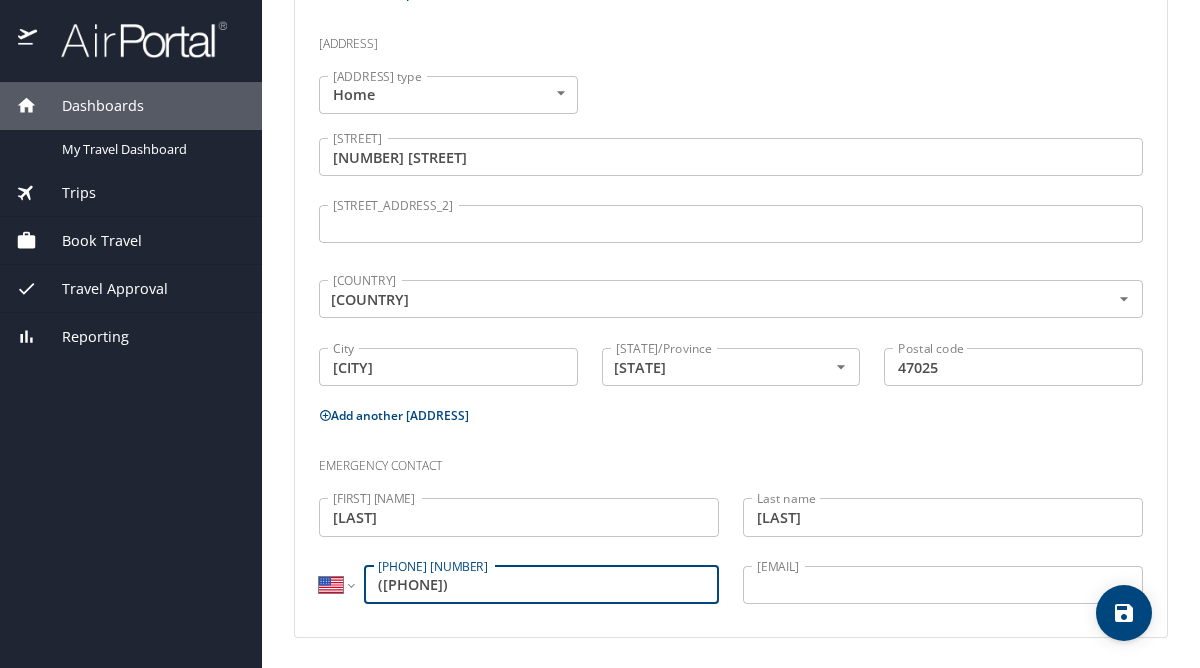 type on "([PHONE])" 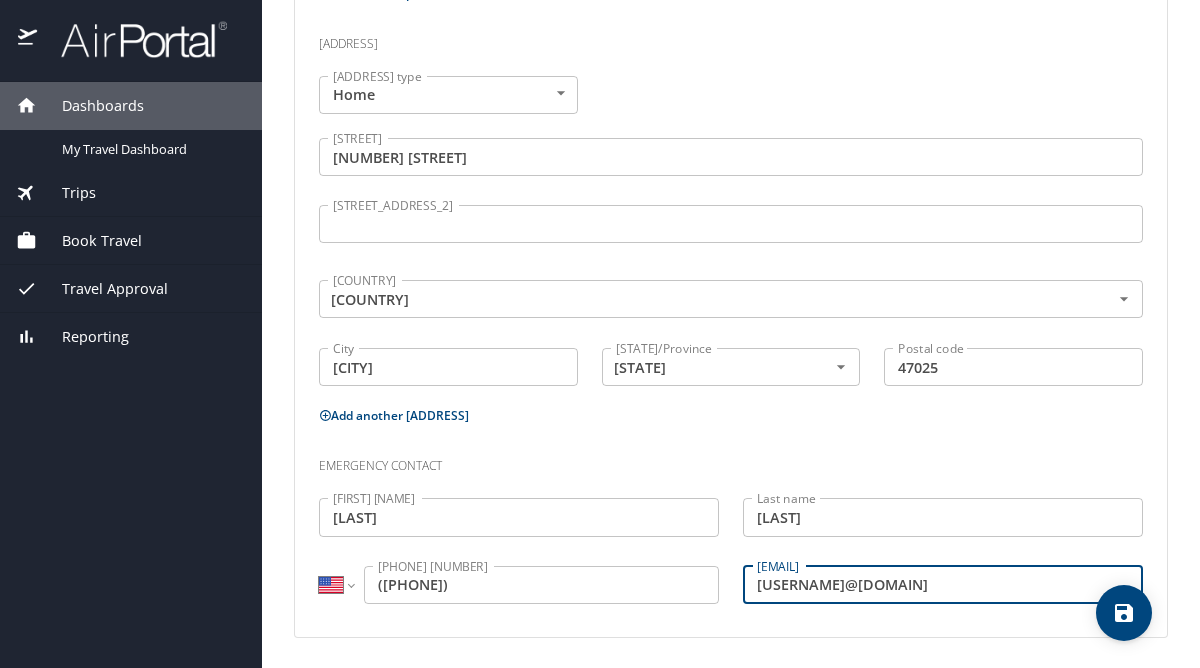 type on "[USERNAME]@[DOMAIN]" 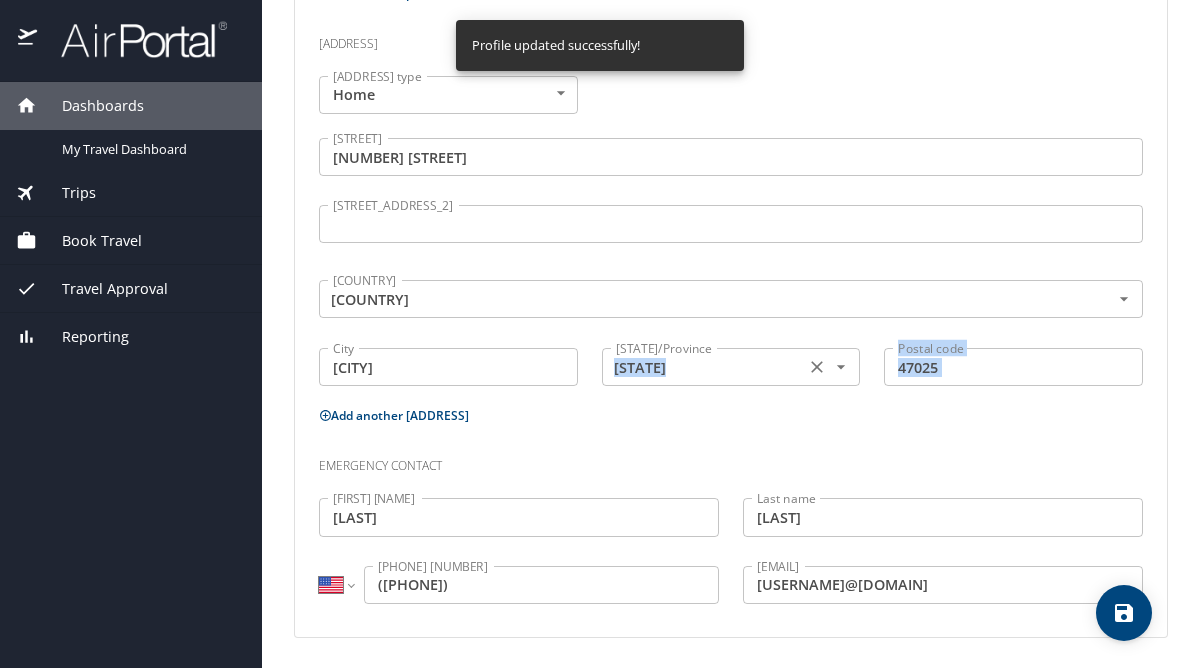 drag, startPoint x: 794, startPoint y: 394, endPoint x: 703, endPoint y: 339, distance: 106.32967 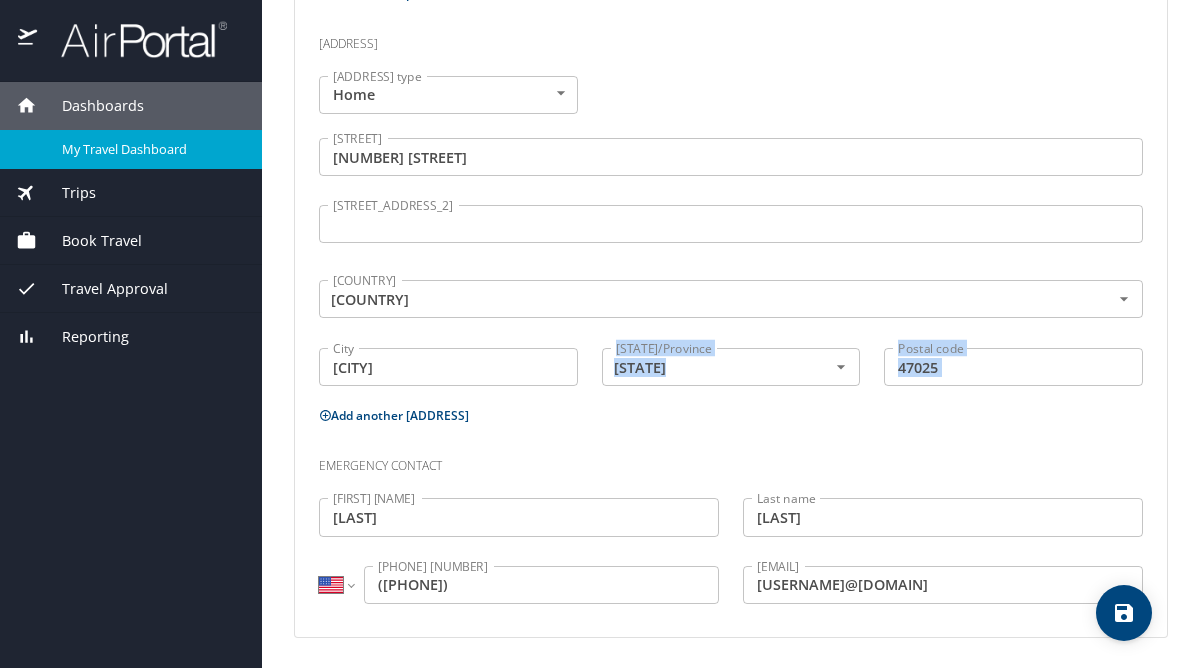 click on "My Travel Dashboard" at bounding box center (150, 149) 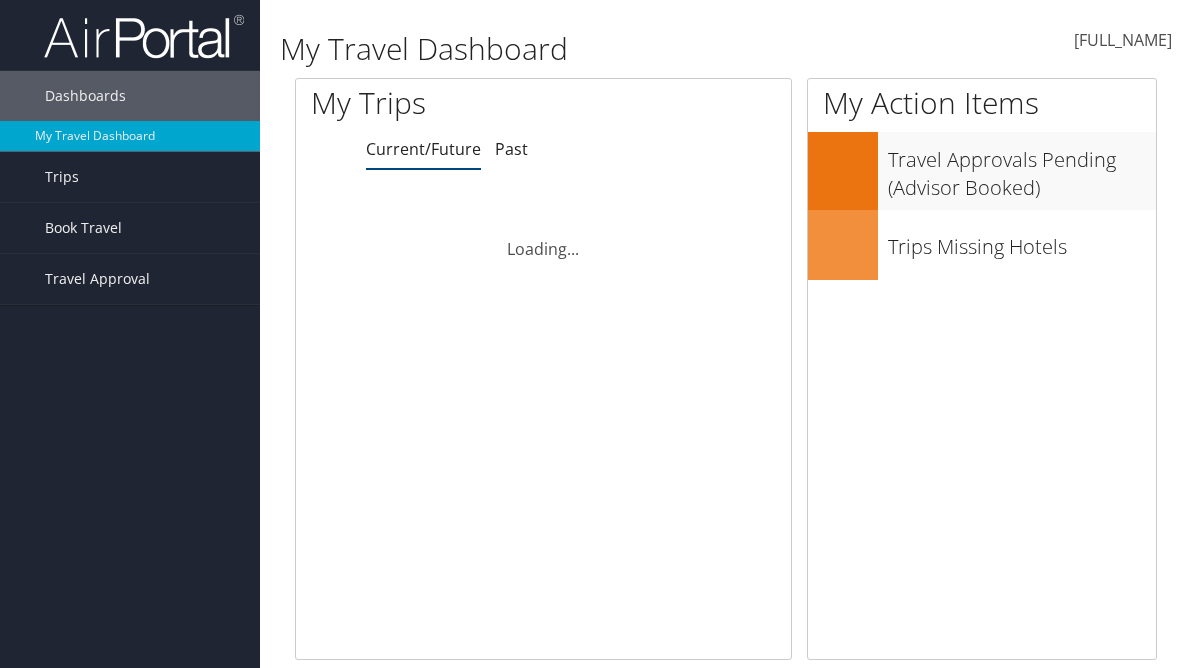 scroll, scrollTop: 0, scrollLeft: 0, axis: both 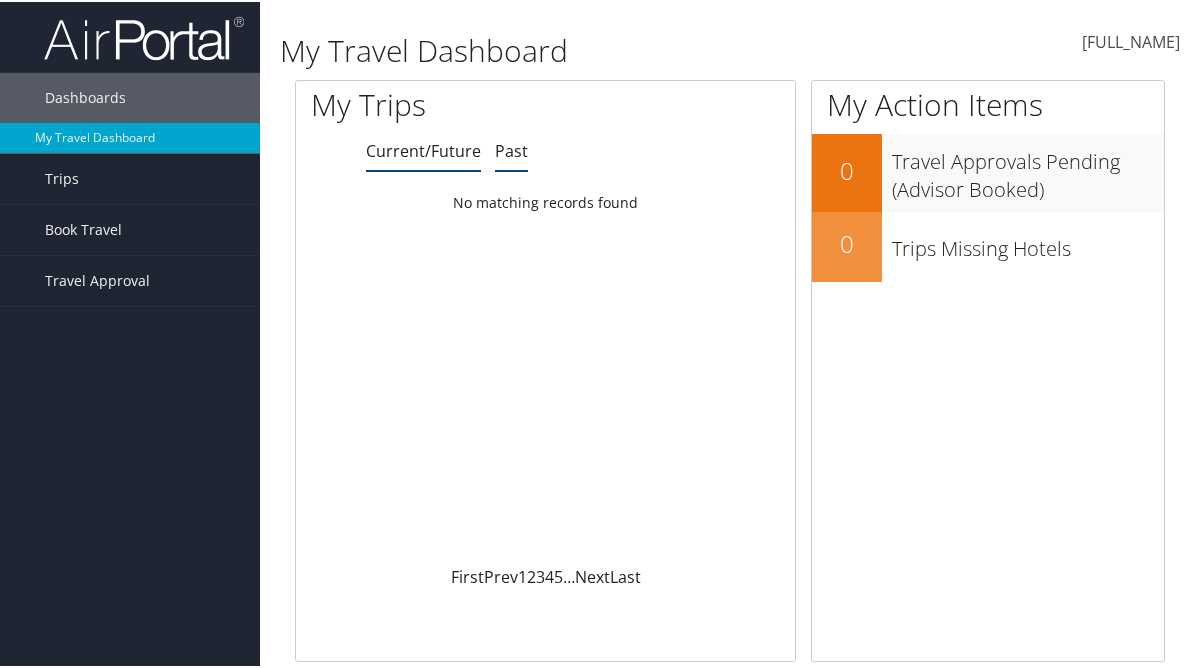 click on "Past" at bounding box center (423, 149) 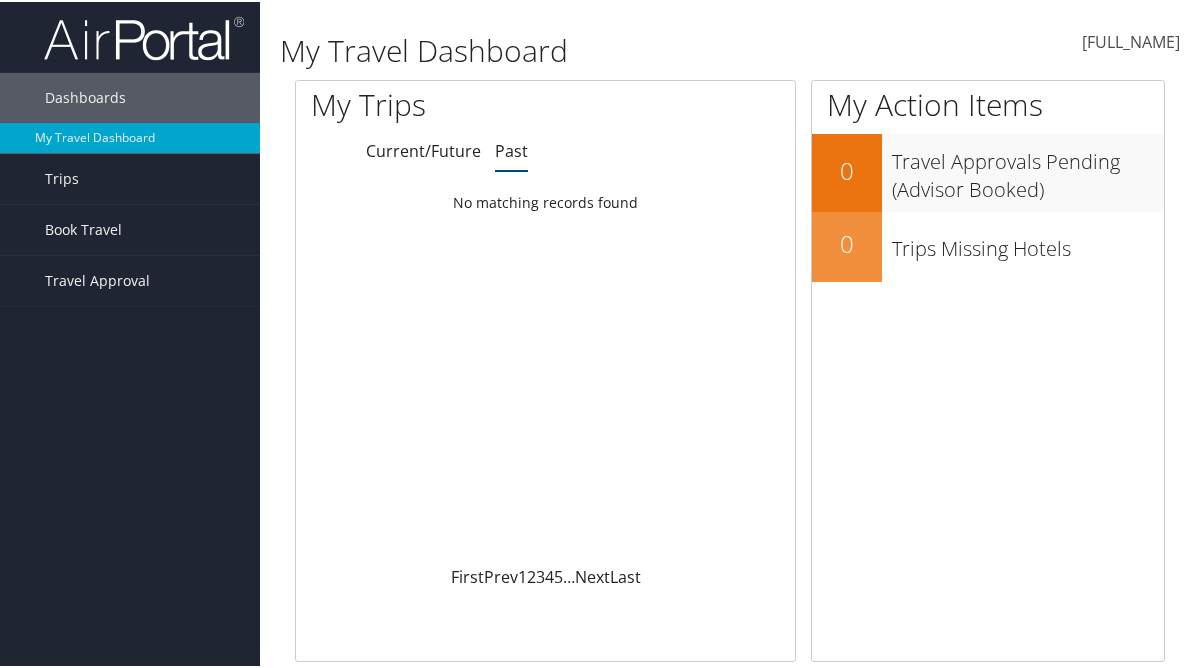 click at bounding box center (1180, 40) 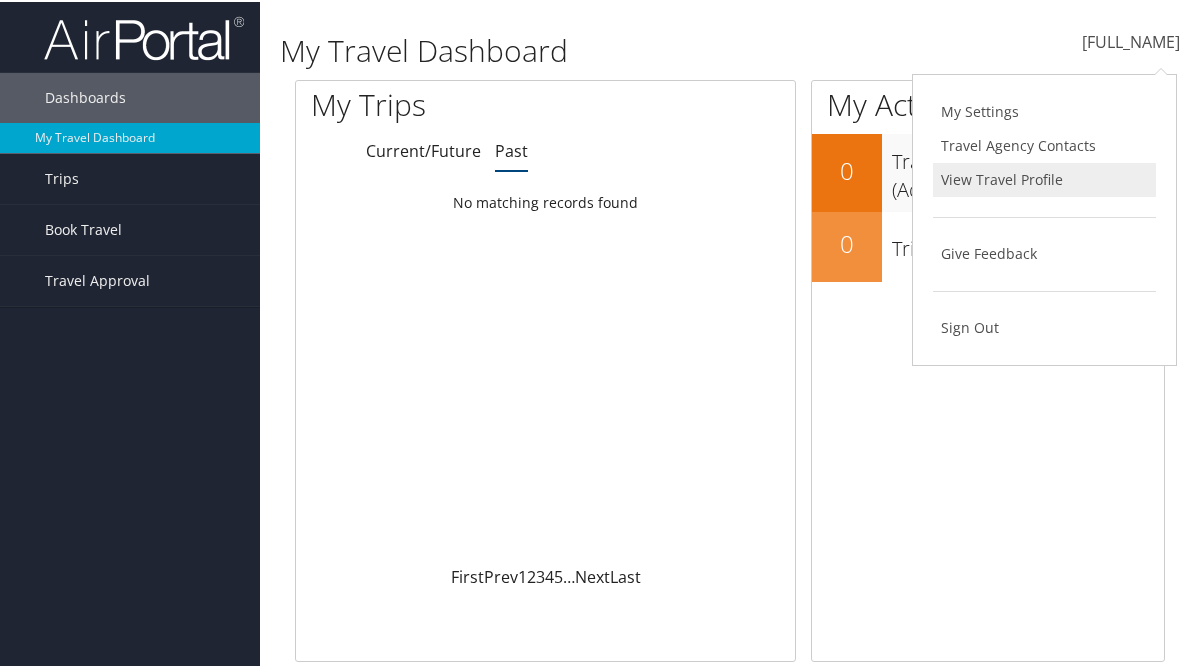 click on "View Travel Profile" at bounding box center (1044, 178) 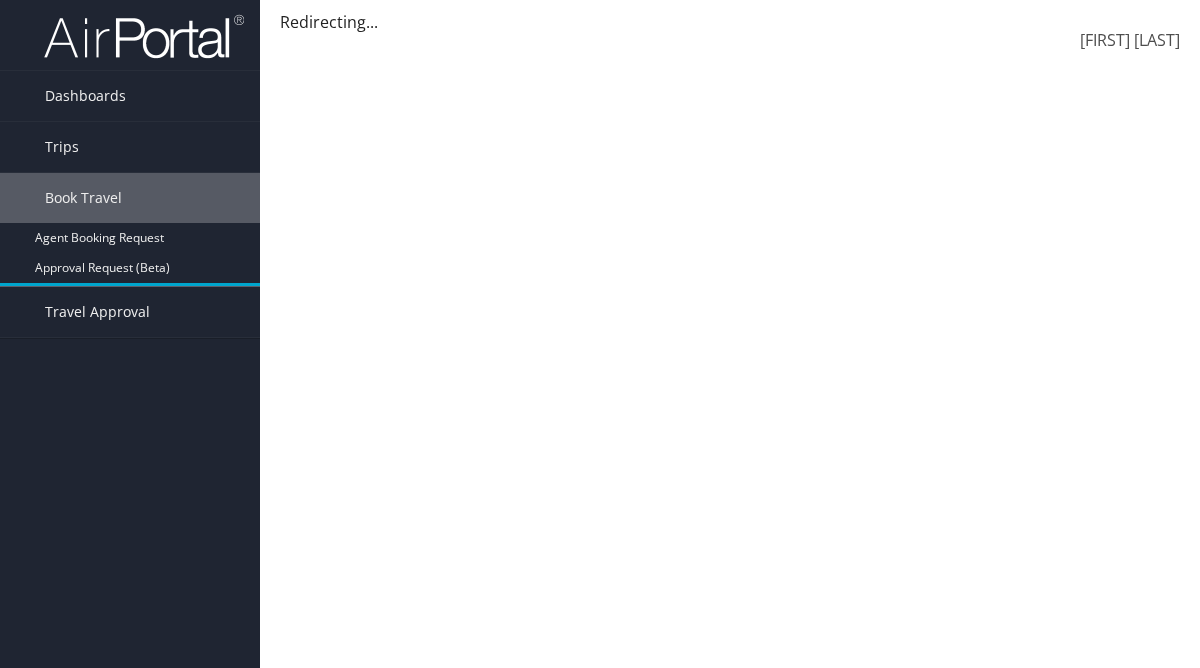 scroll, scrollTop: 0, scrollLeft: 0, axis: both 